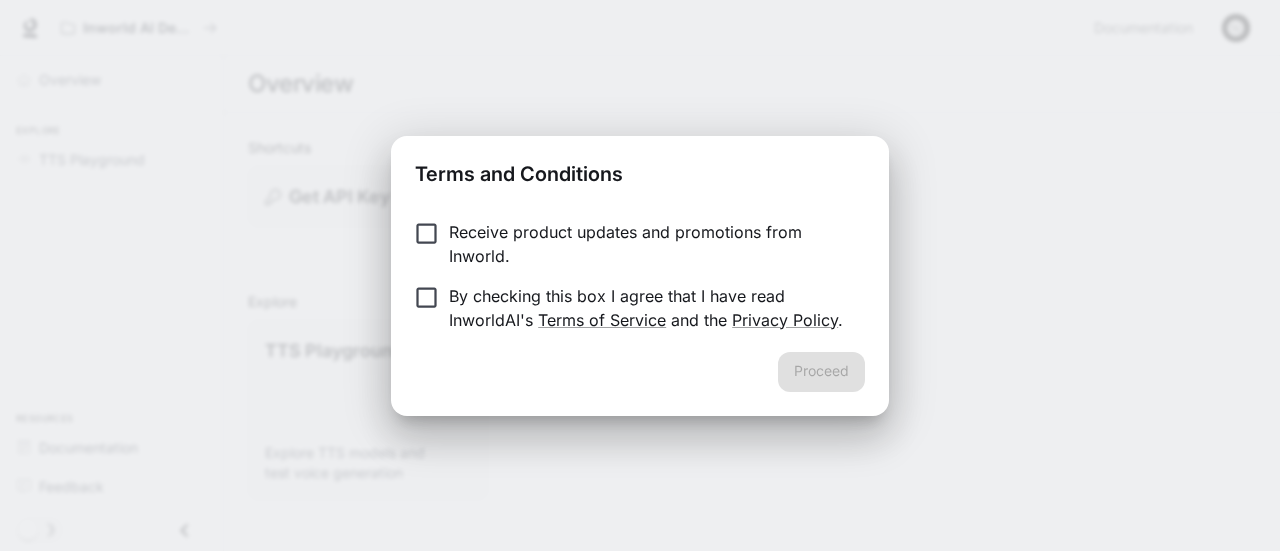 scroll, scrollTop: 0, scrollLeft: 0, axis: both 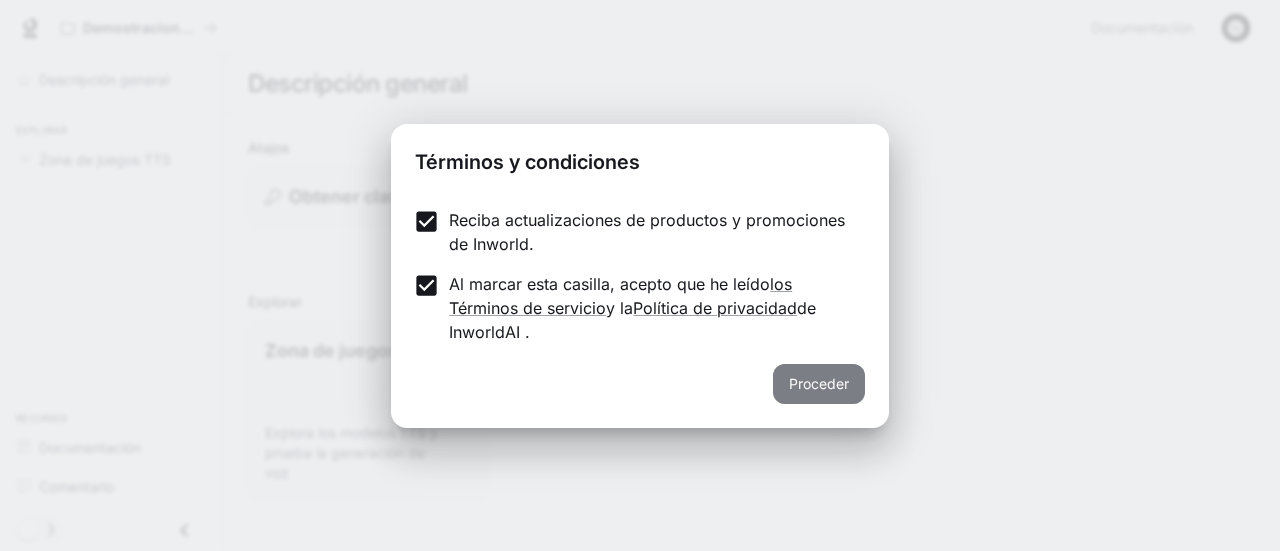 click on "Proceder" at bounding box center (819, 383) 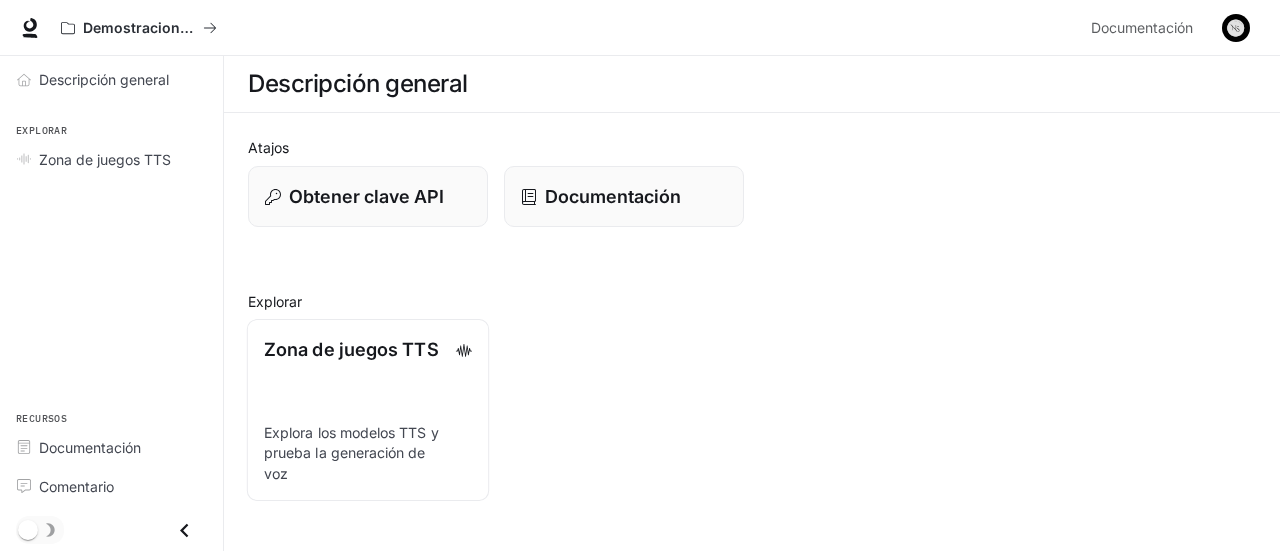 click on "Zona de juegos TTS Explora los modelos TTS y prueba la generación de voz" at bounding box center (368, 410) 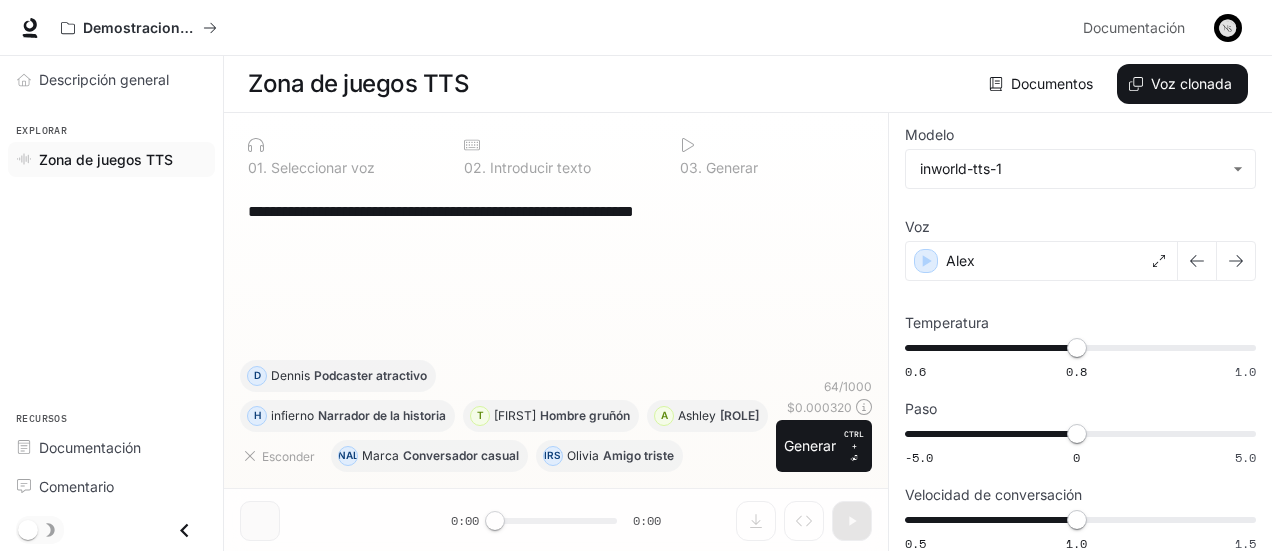 scroll, scrollTop: 3, scrollLeft: 0, axis: vertical 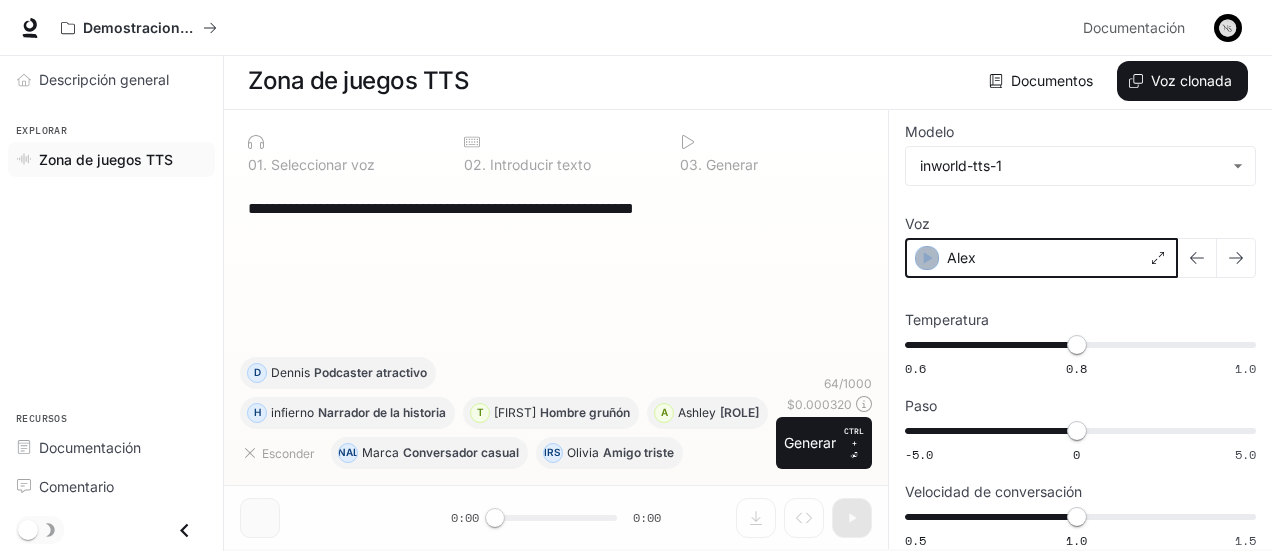 click 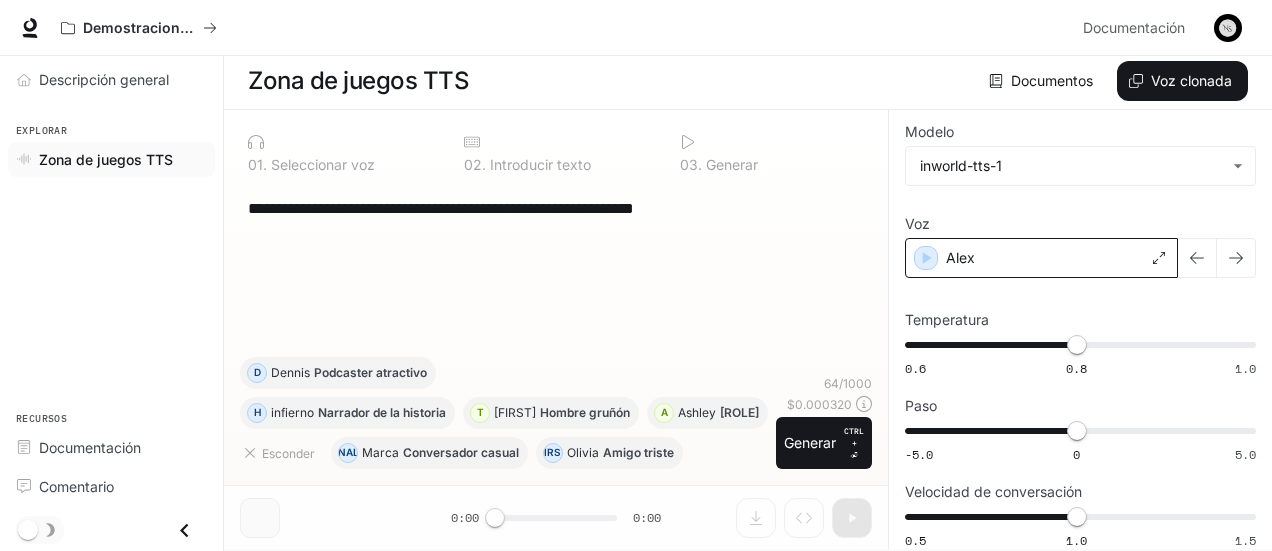 scroll, scrollTop: 0, scrollLeft: 0, axis: both 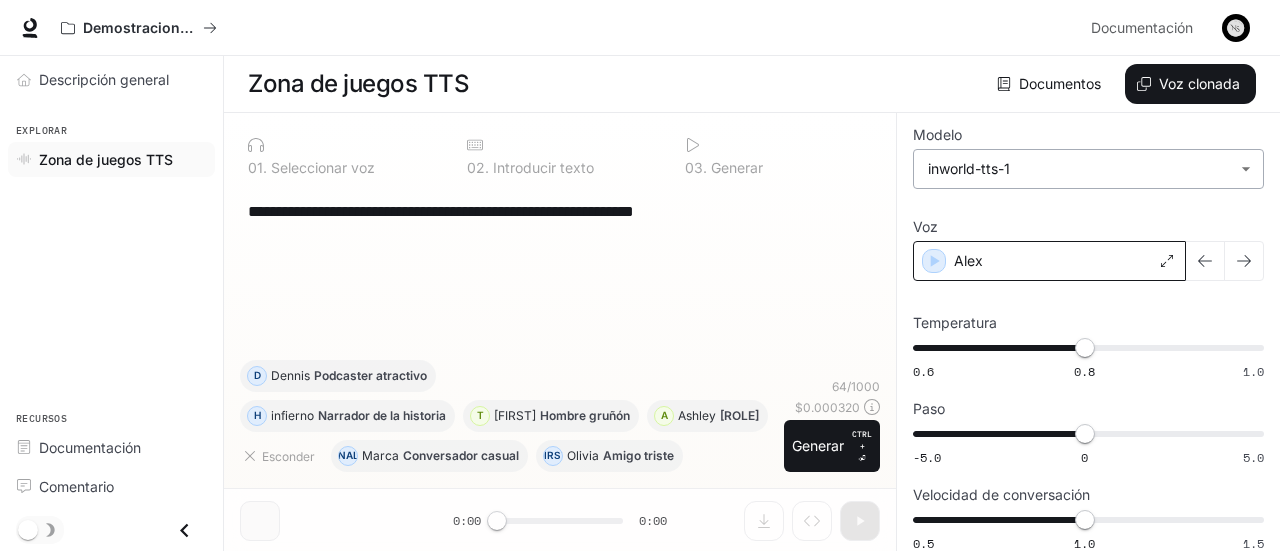 click on "[FIRST]" at bounding box center [640, 276] 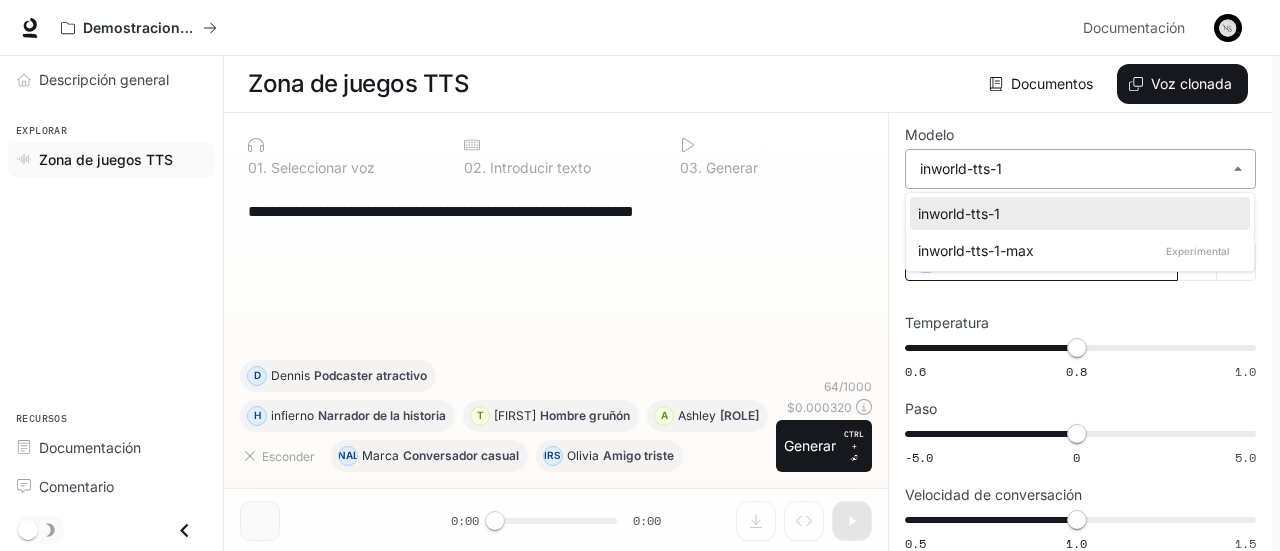 click at bounding box center [640, 275] 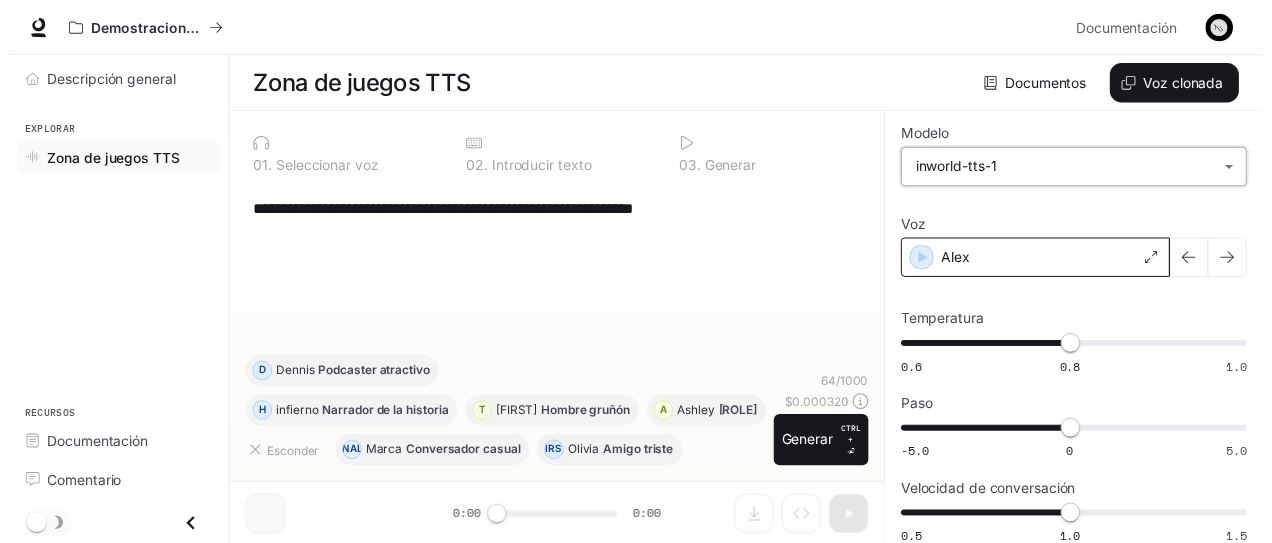 scroll, scrollTop: 3, scrollLeft: 0, axis: vertical 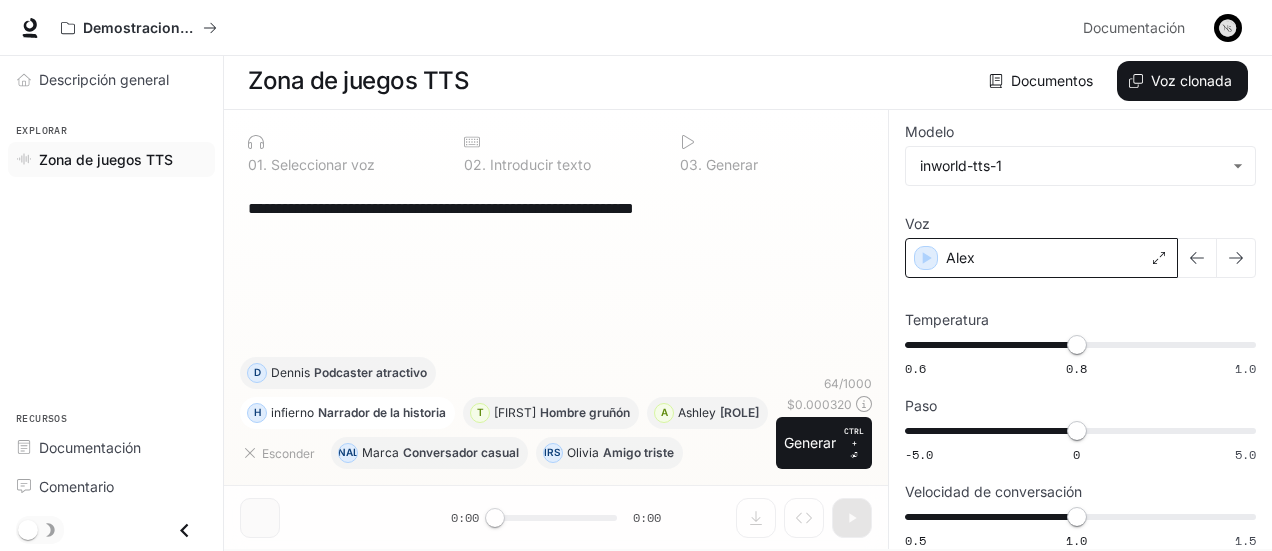 click on "Narrador de la historia" at bounding box center [382, 412] 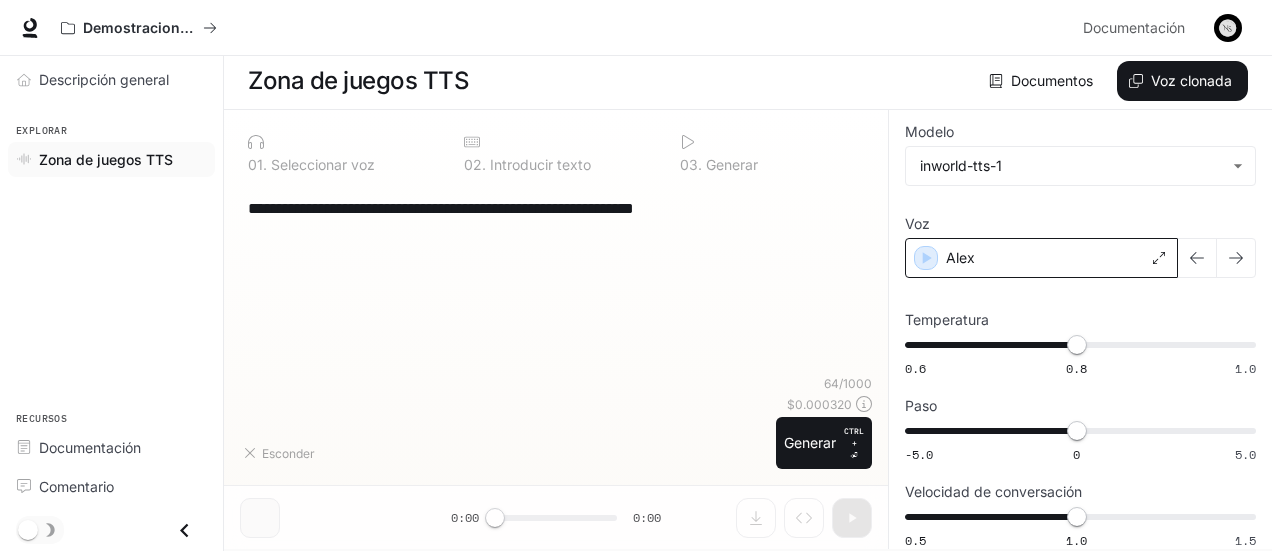 type on "**********" 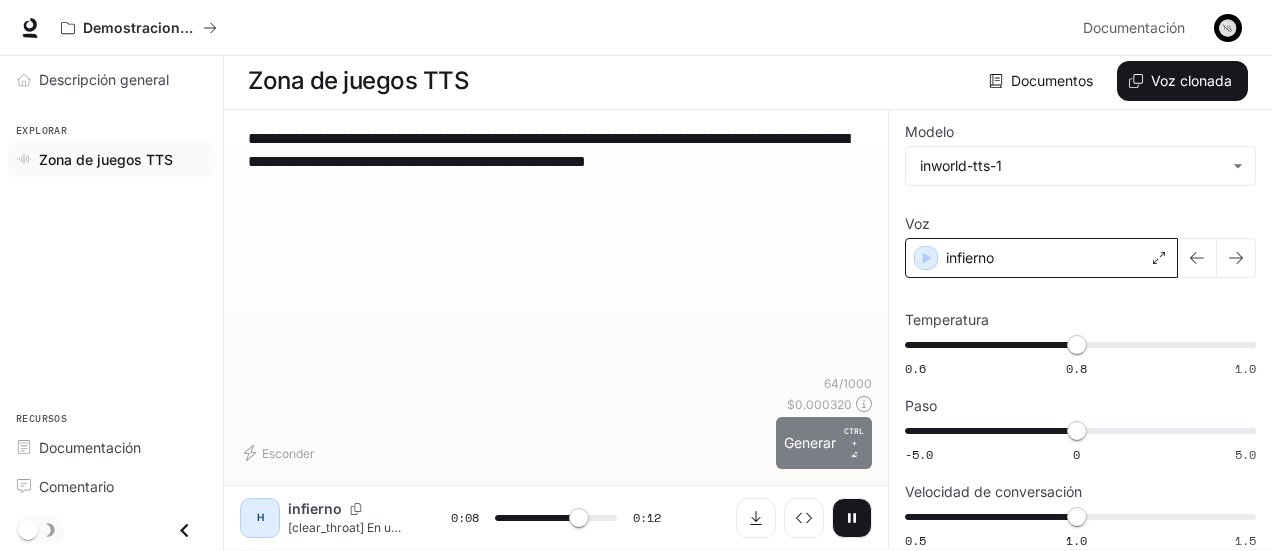 click on "CTRL +" at bounding box center (854, 437) 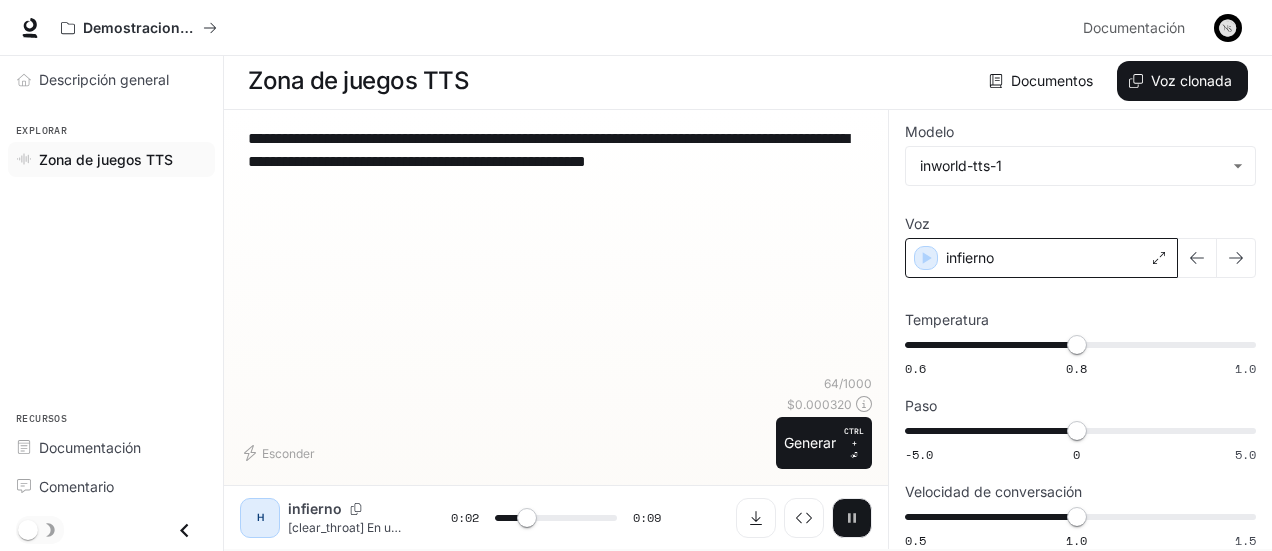 click at bounding box center [852, 518] 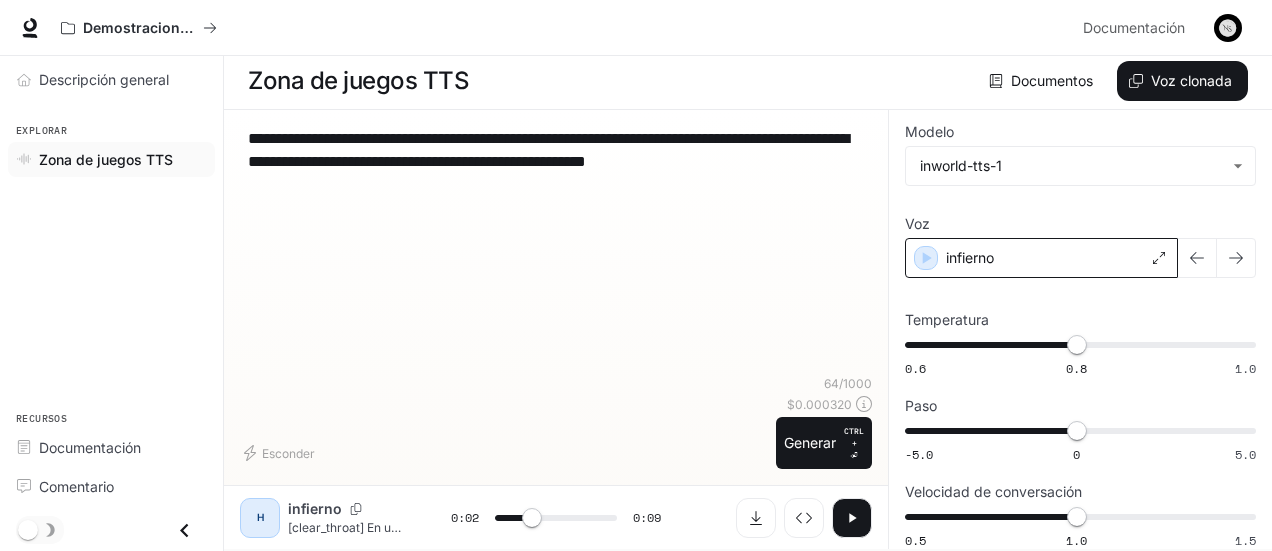 drag, startPoint x: 820, startPoint y: 163, endPoint x: 238, endPoint y: 139, distance: 582.4946 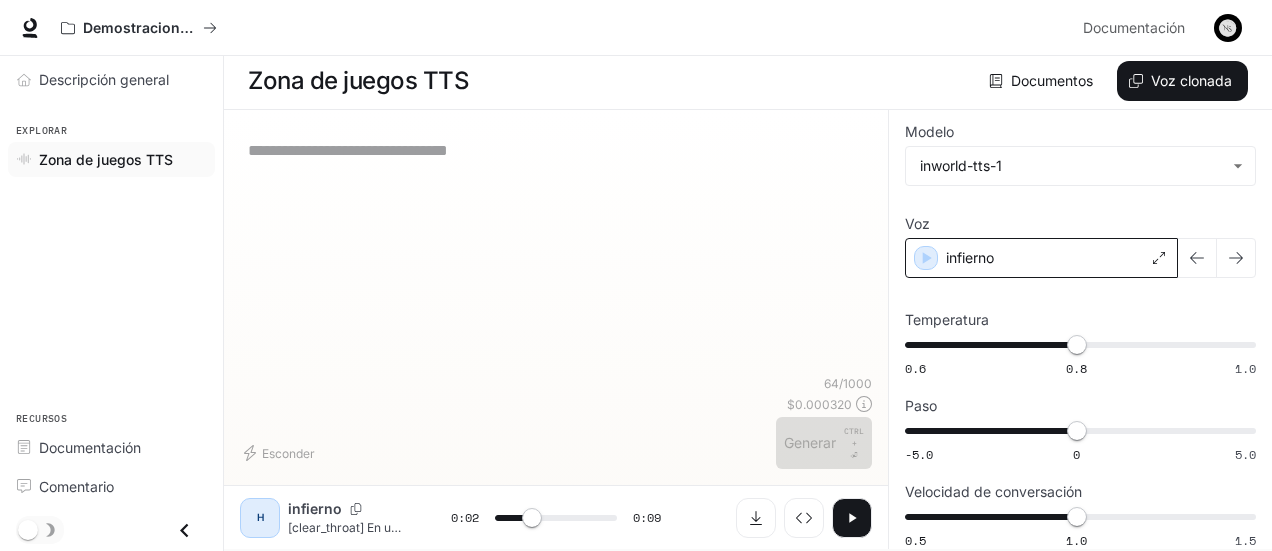 type on "***" 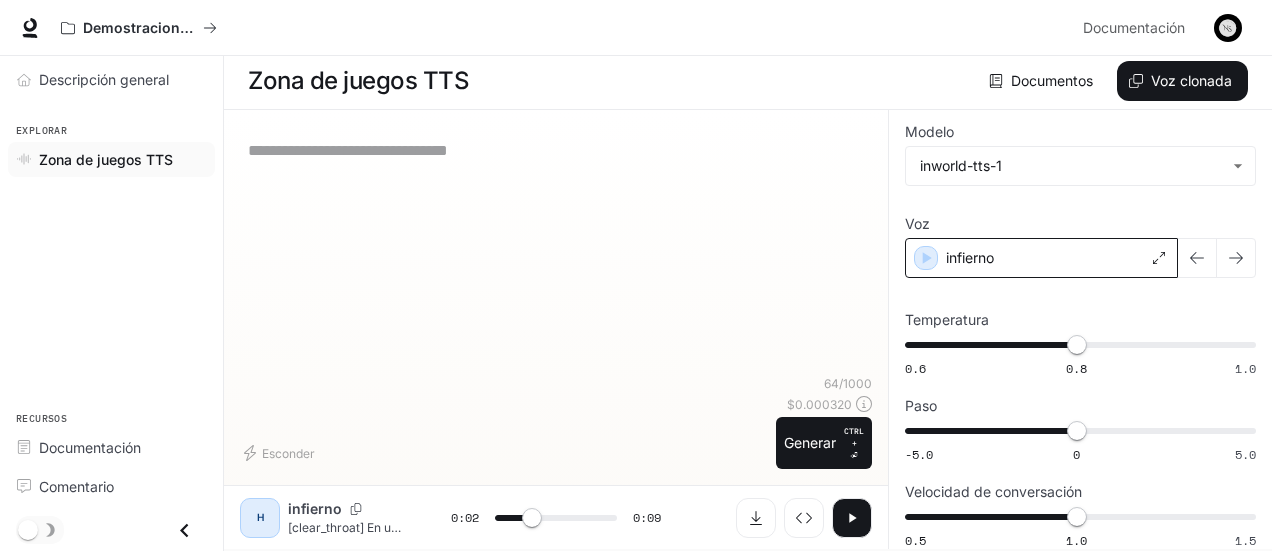 type on "**********" 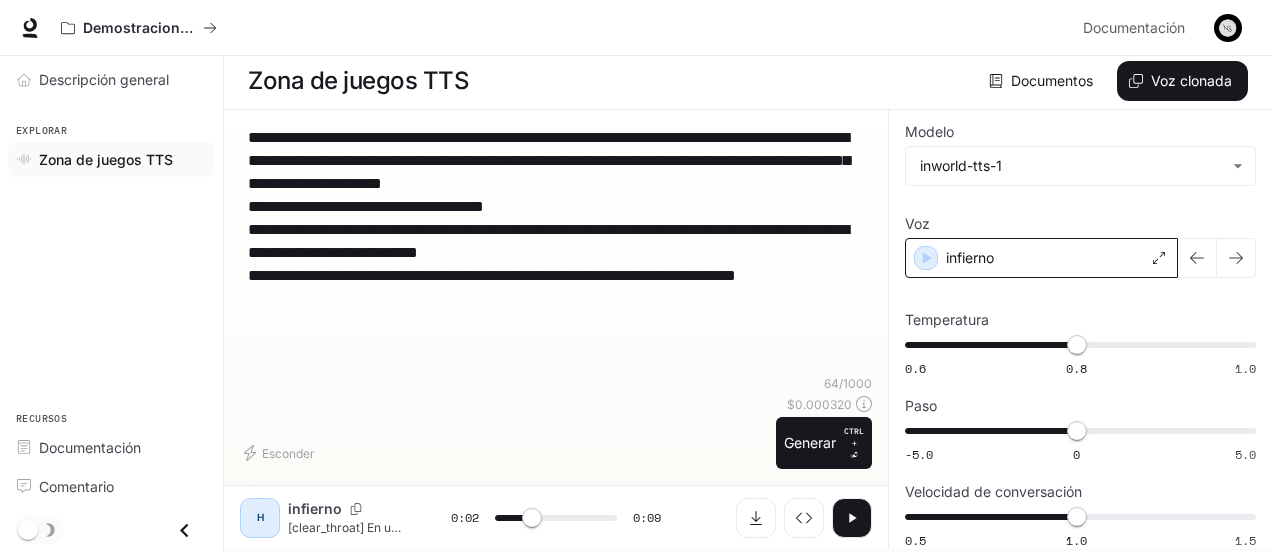 type on "***" 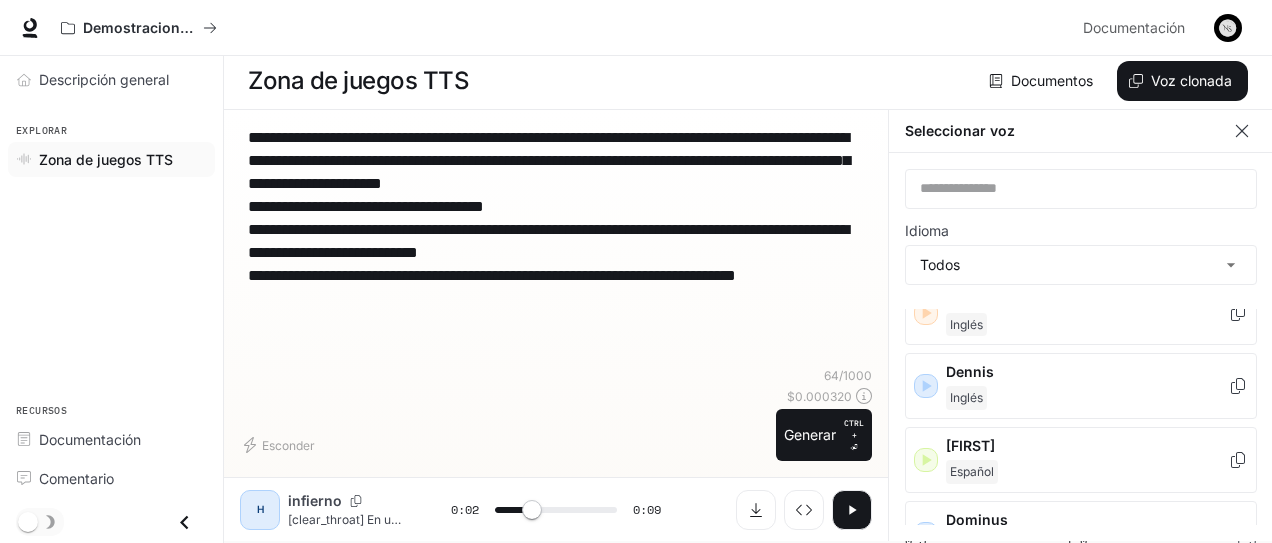 scroll, scrollTop: 438, scrollLeft: 0, axis: vertical 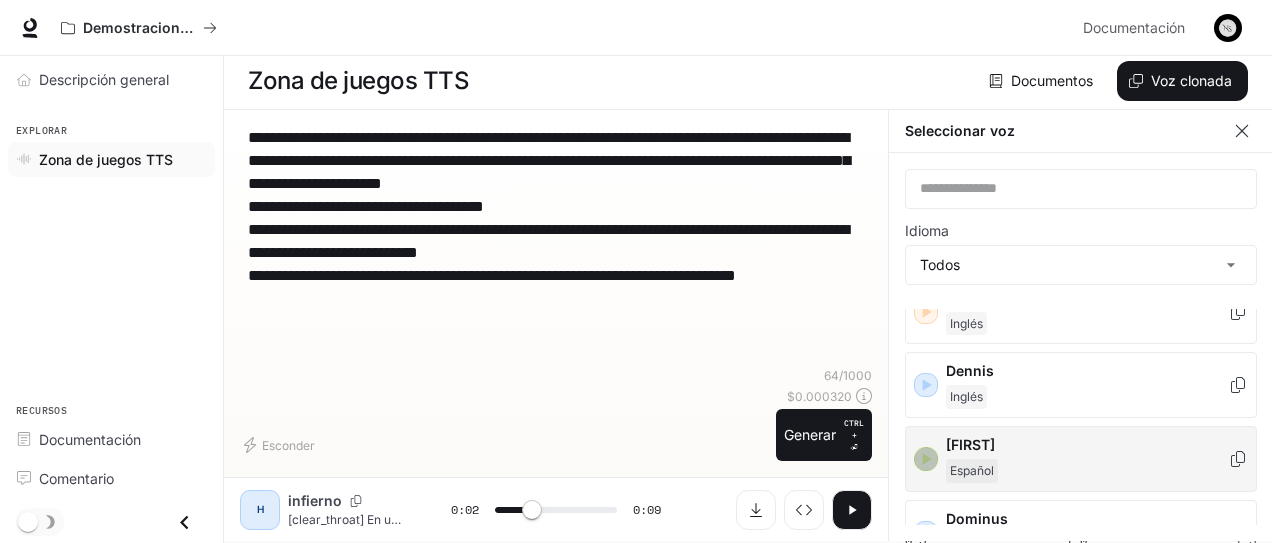 click 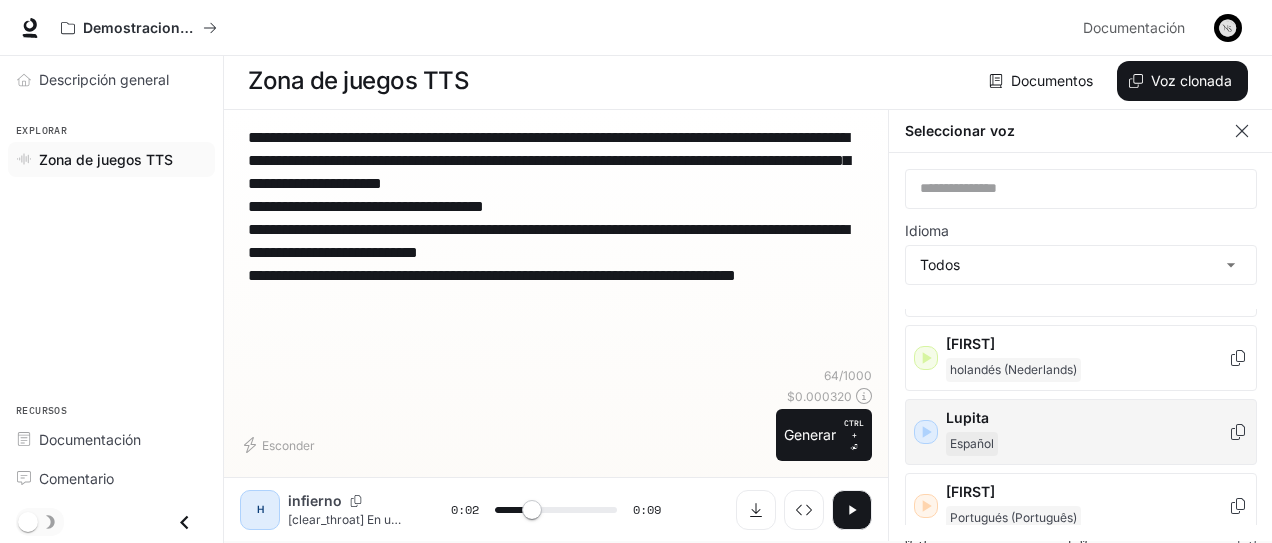 scroll, scrollTop: 1795, scrollLeft: 0, axis: vertical 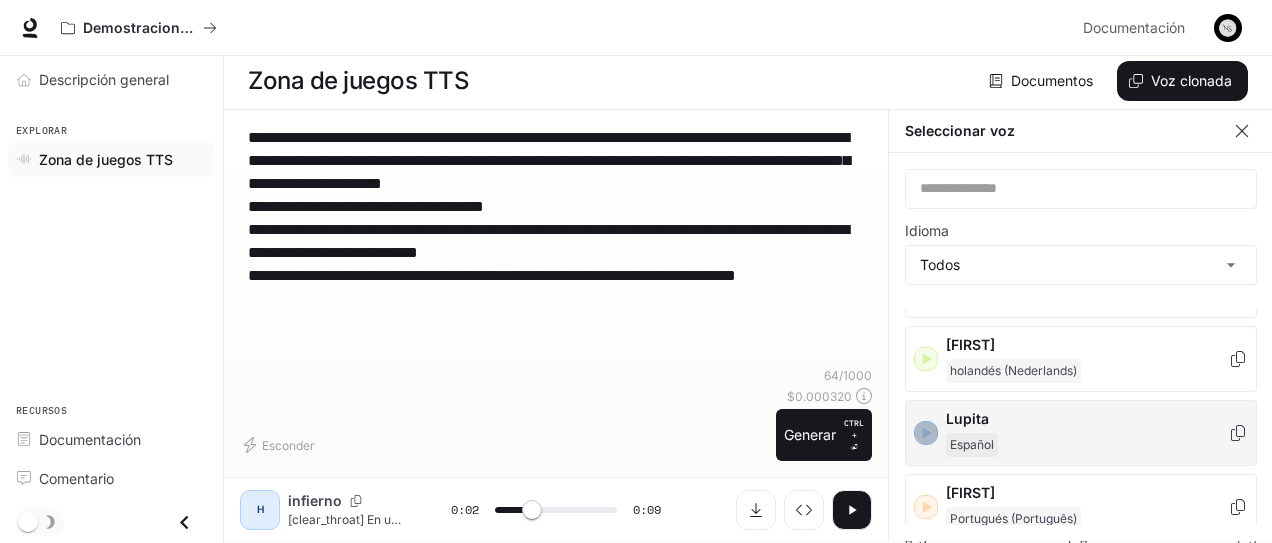 click 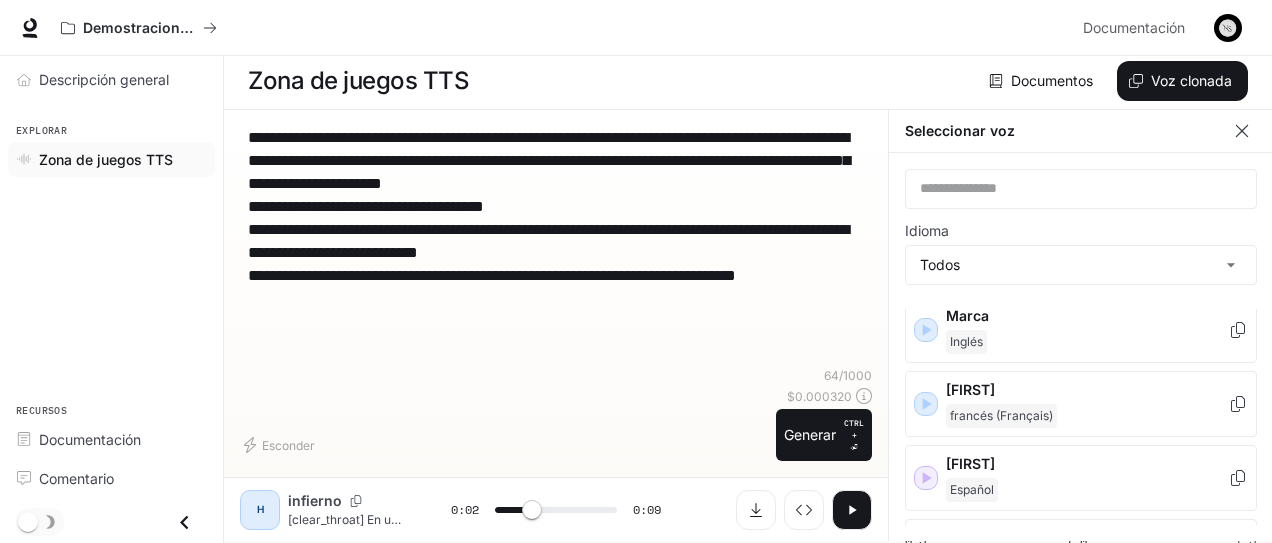 scroll, scrollTop: 2052, scrollLeft: 0, axis: vertical 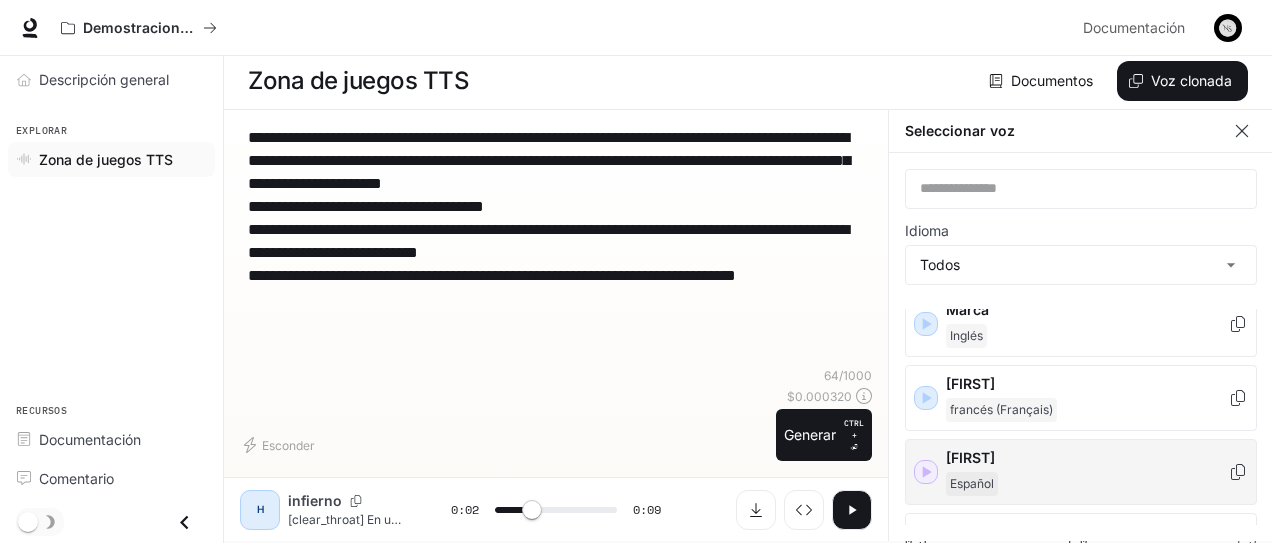 click on "[FIRST] [LAST]" at bounding box center (1081, 472) 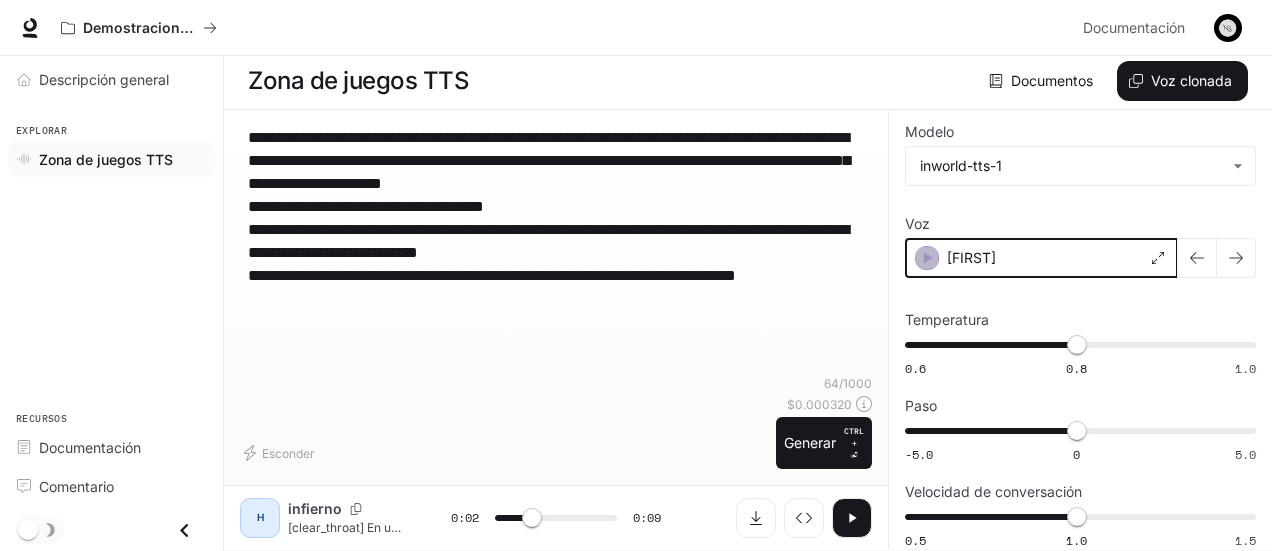 click 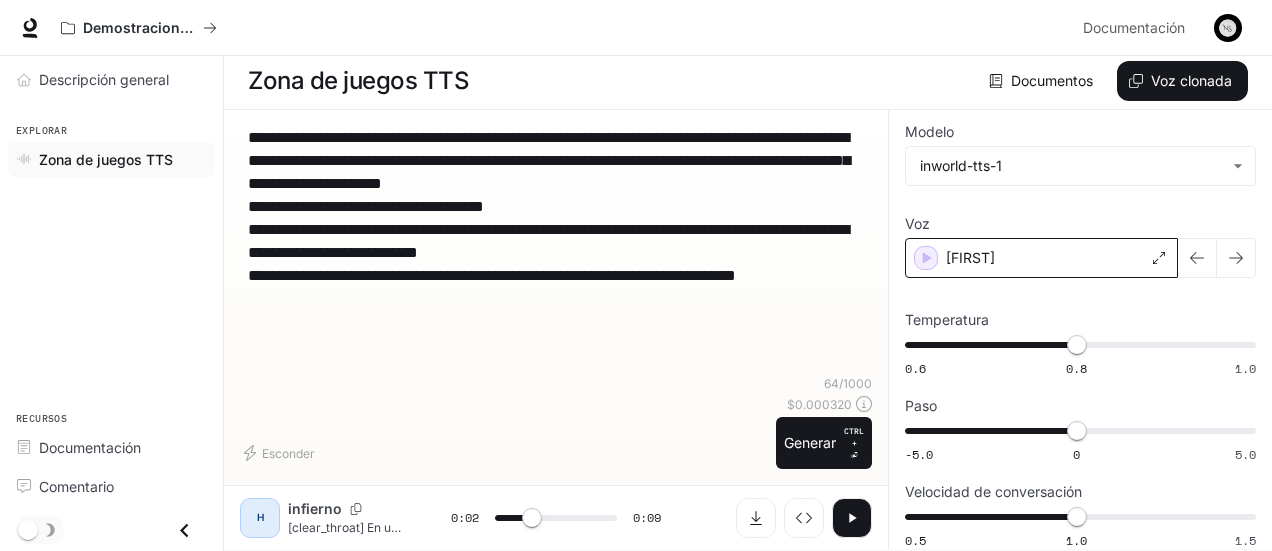 click 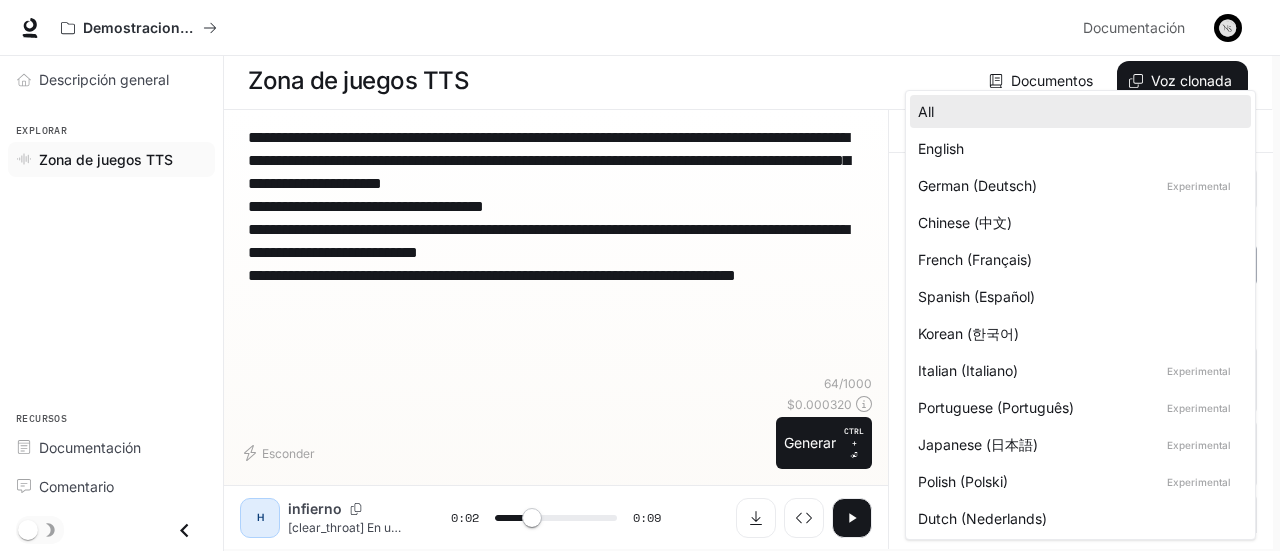 click on "**********" at bounding box center [640, 273] 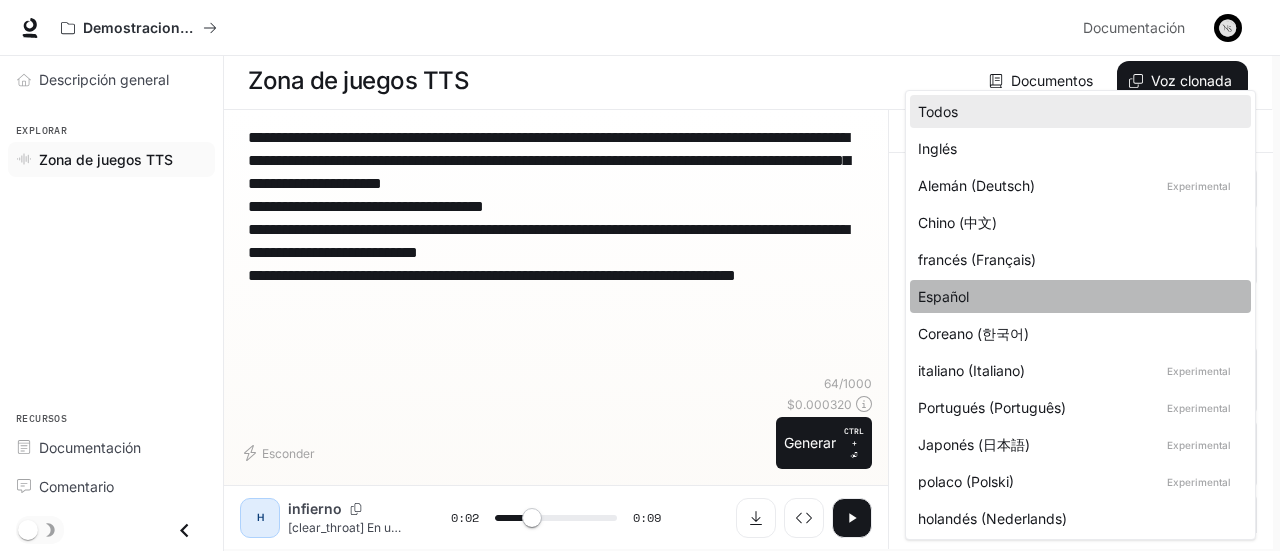click on "Español" at bounding box center [943, 296] 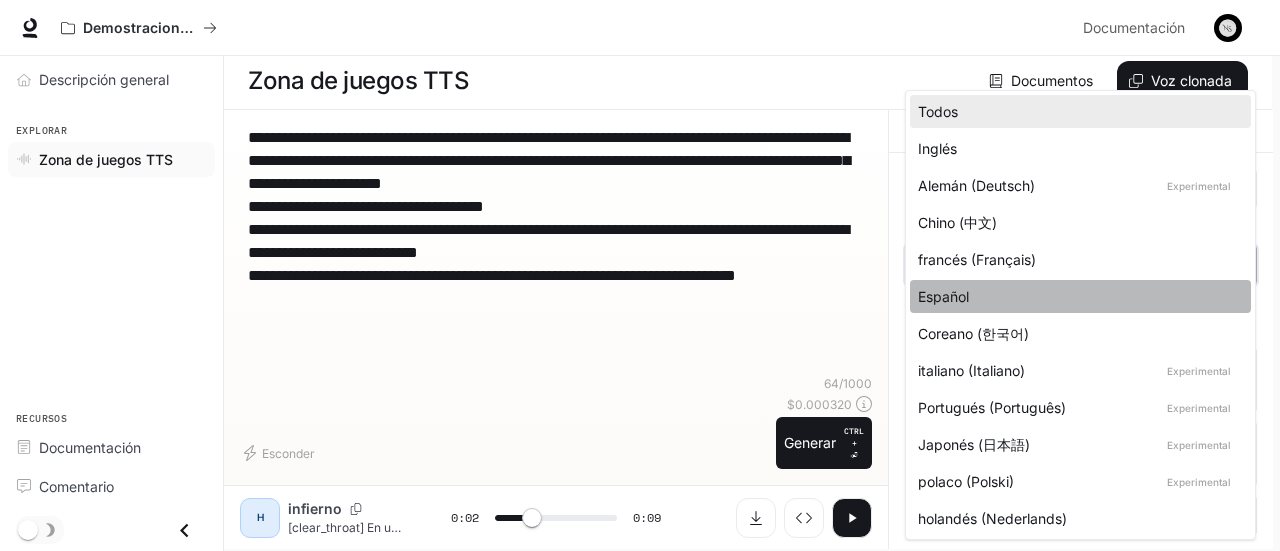 type on "***" 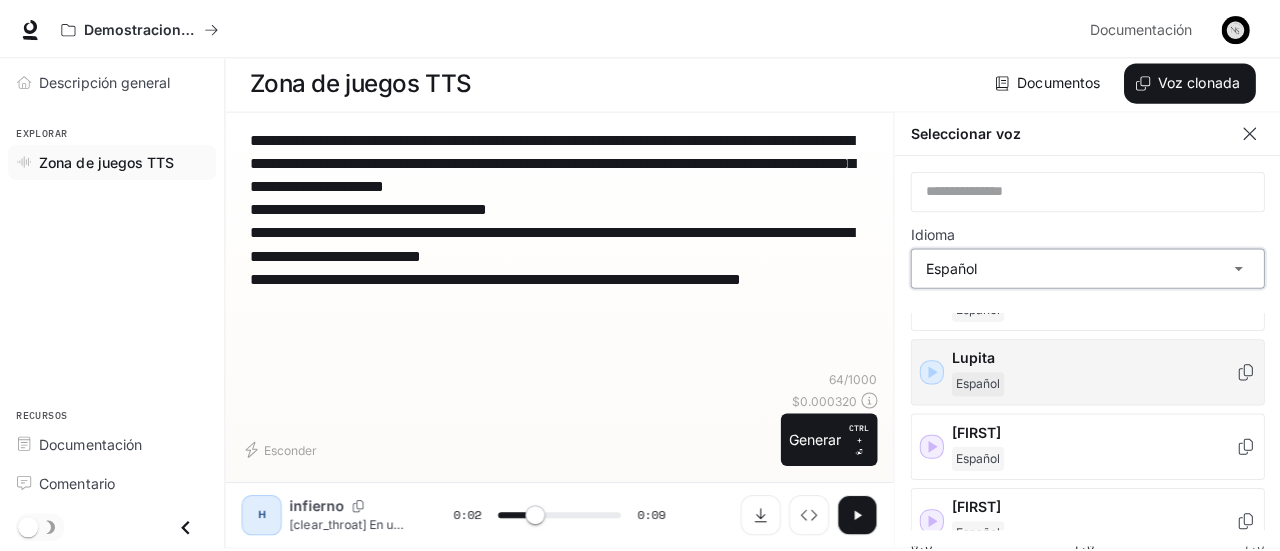 scroll, scrollTop: 98, scrollLeft: 0, axis: vertical 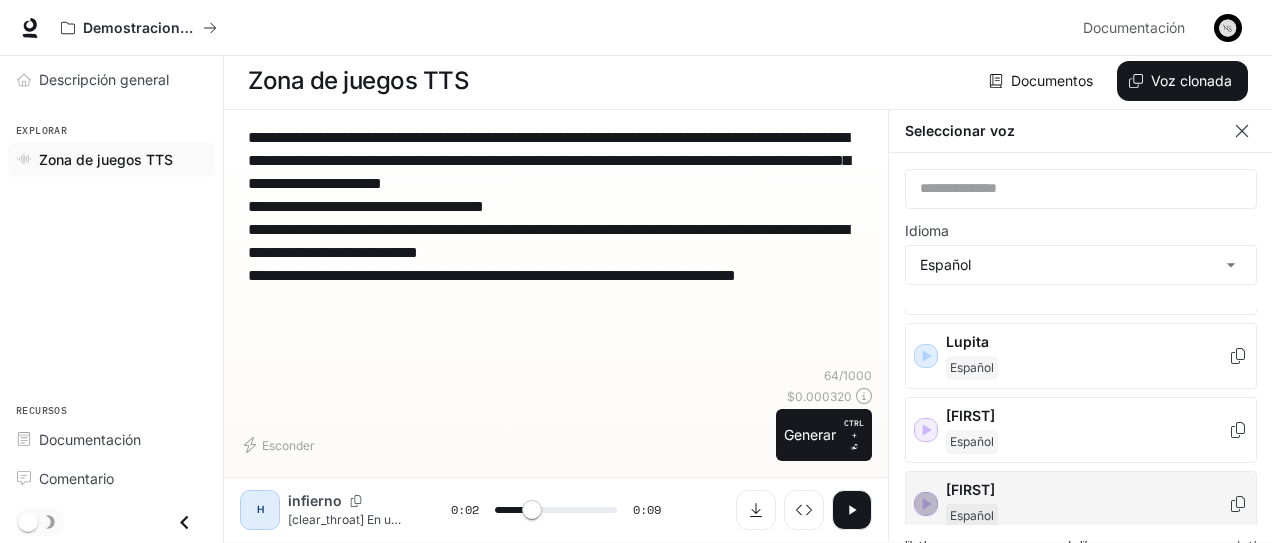 click 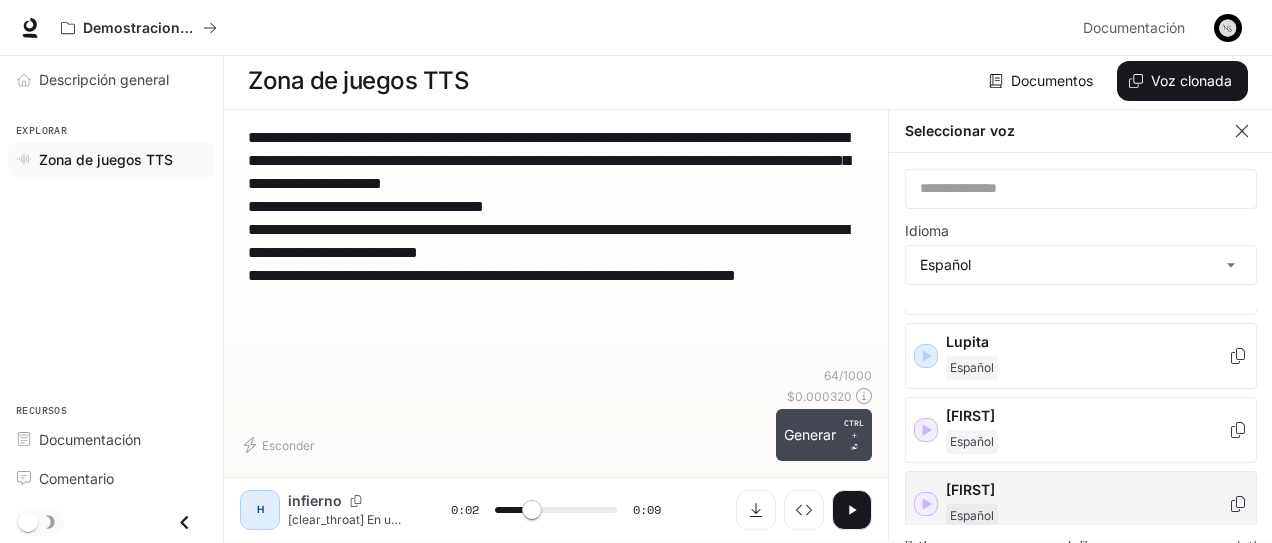 click on "Generar" at bounding box center (810, 434) 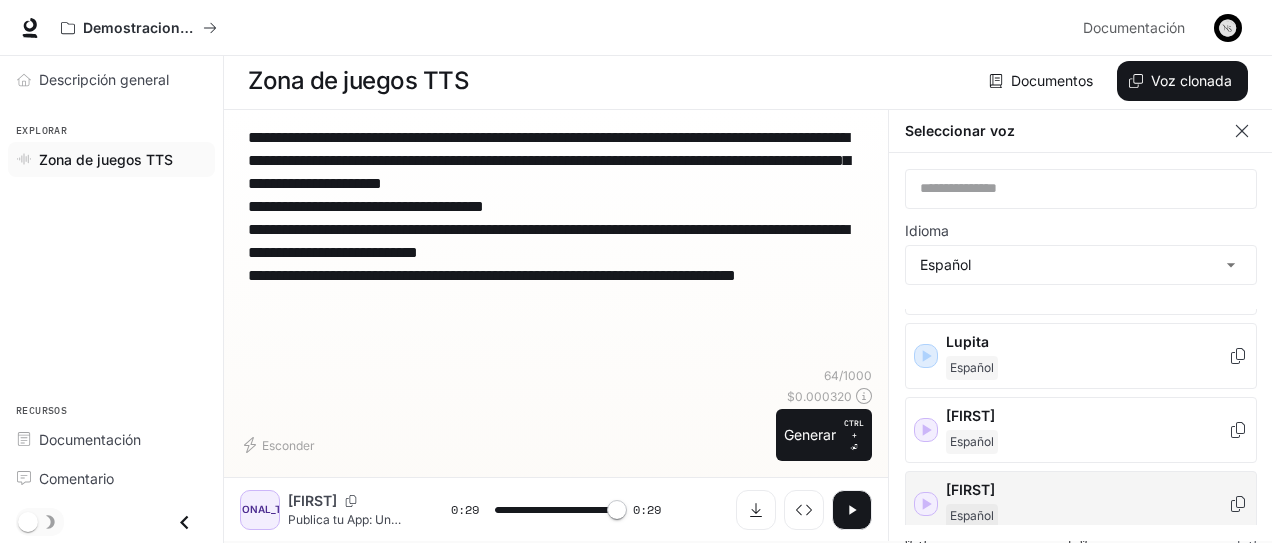 type on "*" 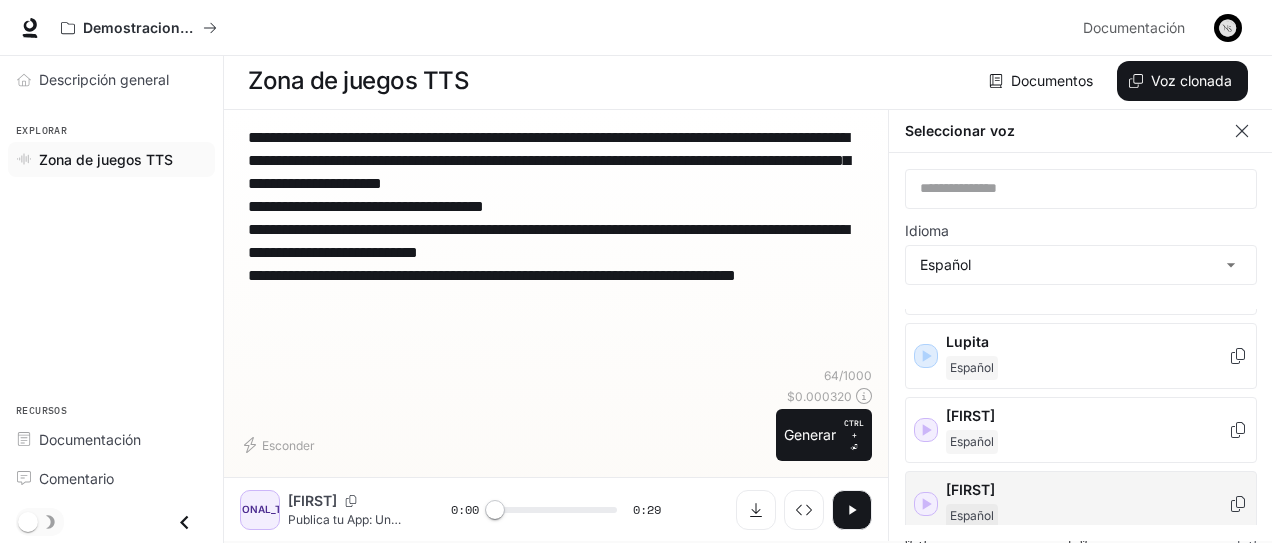 click at bounding box center [1228, 28] 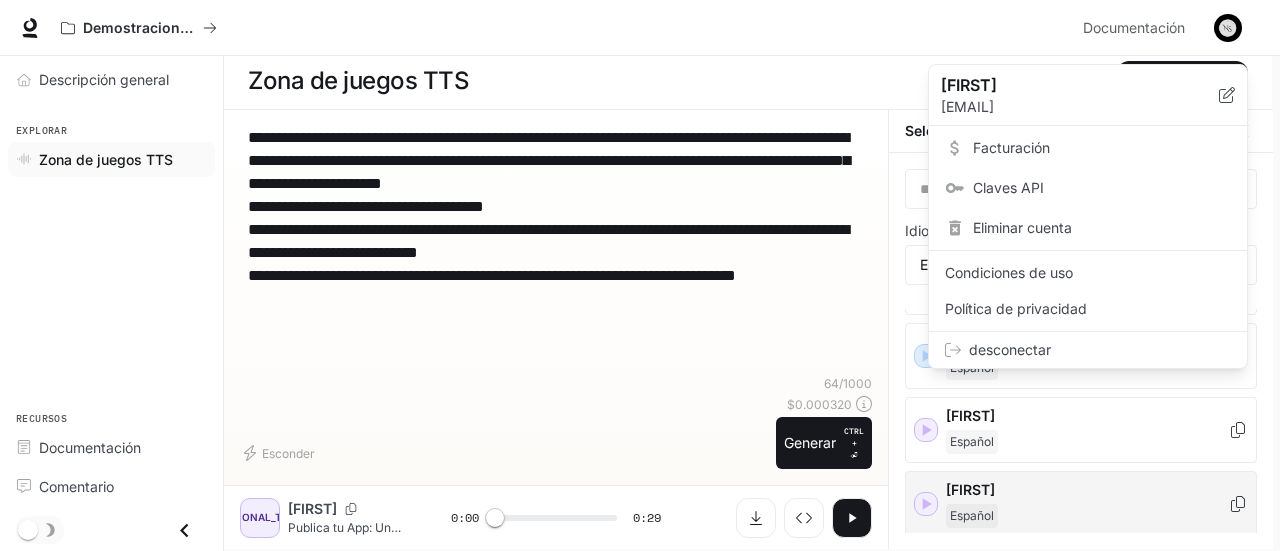 click on "Facturación" at bounding box center (1011, 147) 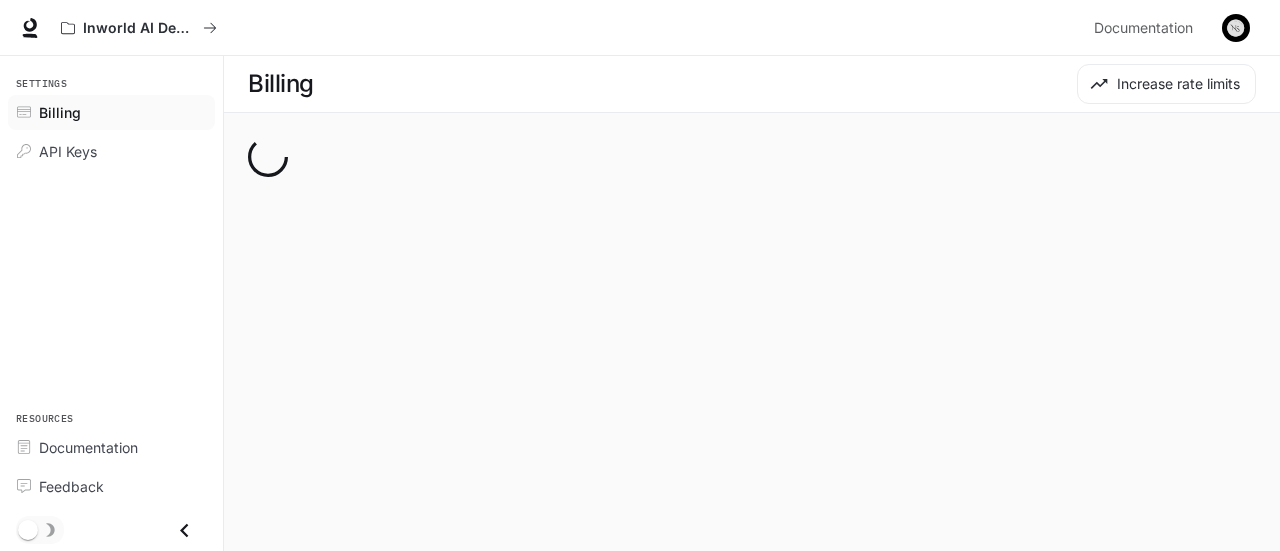 scroll, scrollTop: 0, scrollLeft: 0, axis: both 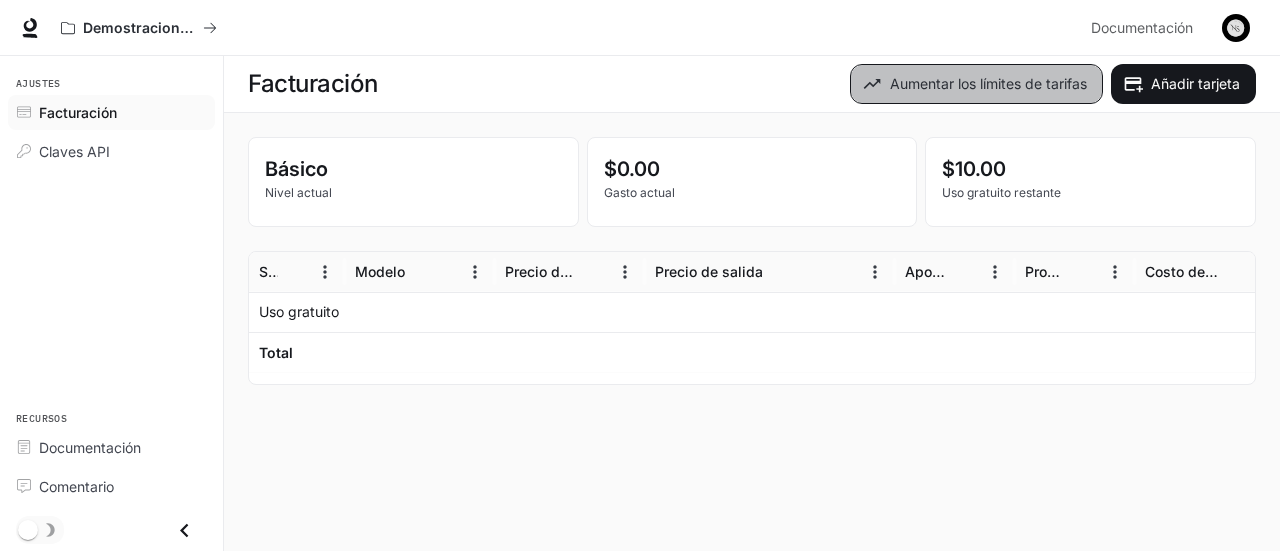 click on "Aumentar los límites de tarifas" at bounding box center (988, 83) 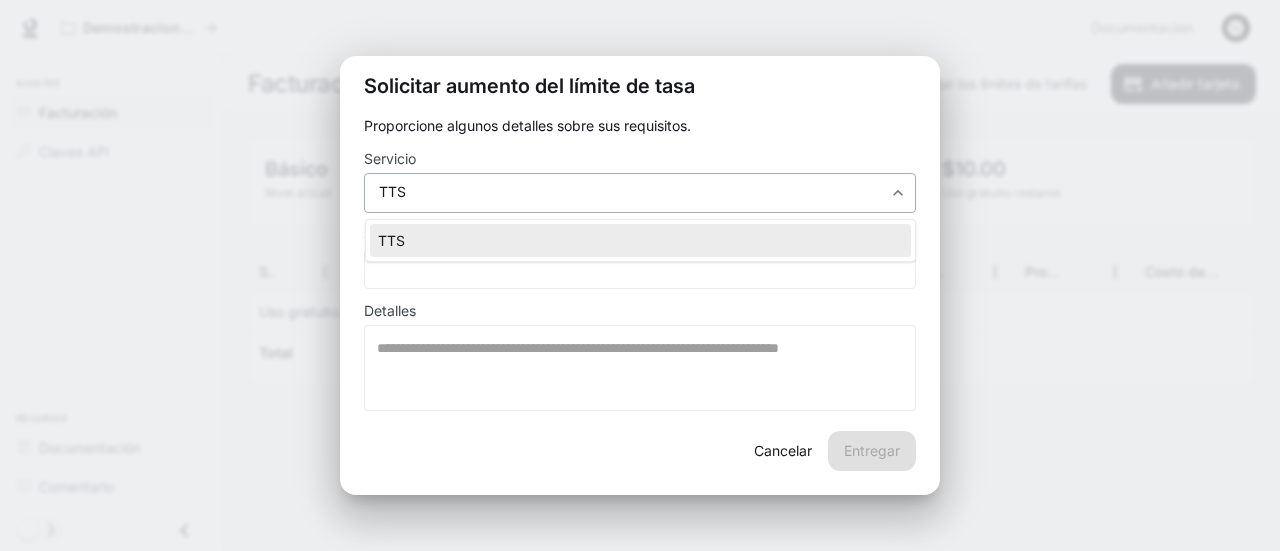click on "Saltar al contenido principal Demostraciones de IA en el mundo Documentación Documentación Portal Ajustes Facturación Claves API Recursos Documentación Comentario Facturación Aumentar los límites de tarifas Añadir tarjeta Básico Nivel actual $0.00 Gasto actual $10.00 Uso gratuito restante Servicio Modelo Precio de entrada Precio de salida Aporte Producción Costo de entrada Costo de producción Uso gratuito Total Filas por página: 100 *** 1–2 de 2 Texto original Valora esta traducción Tu opinión servirá para ayudar a mejorar el Traductor de Google Solicitar aumento del límite de tasa Proporcione algunos detalles sobre sus requisitos. Servicio TTS *** ​ Solicitudes por segundo * ​ Detalles * ​ Cancelar Entregar TTS" at bounding box center [640, 275] 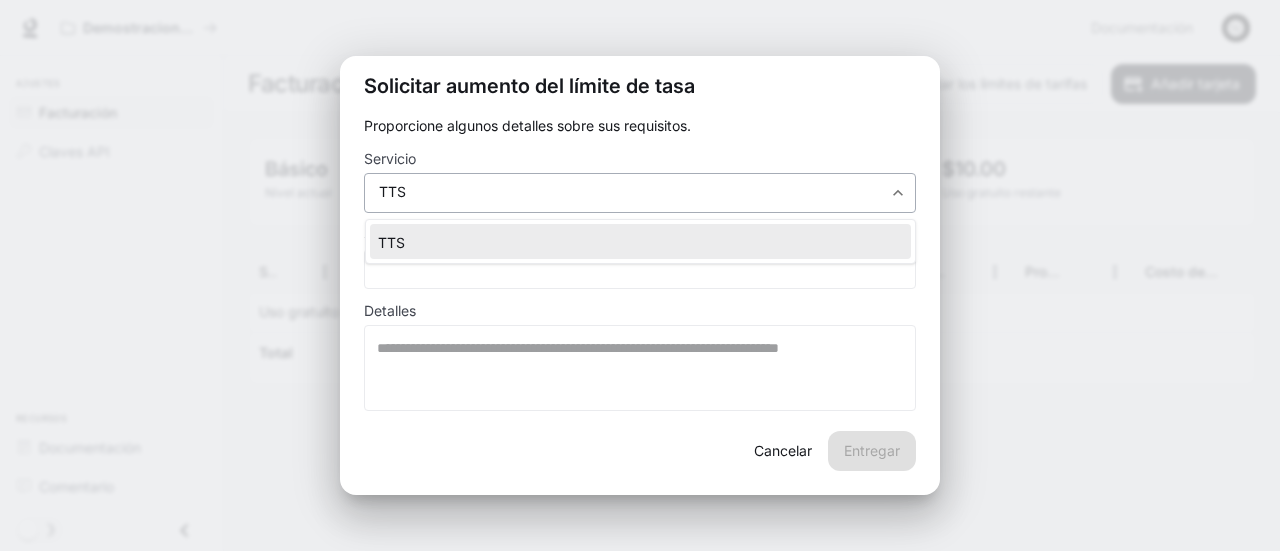 click at bounding box center [640, 275] 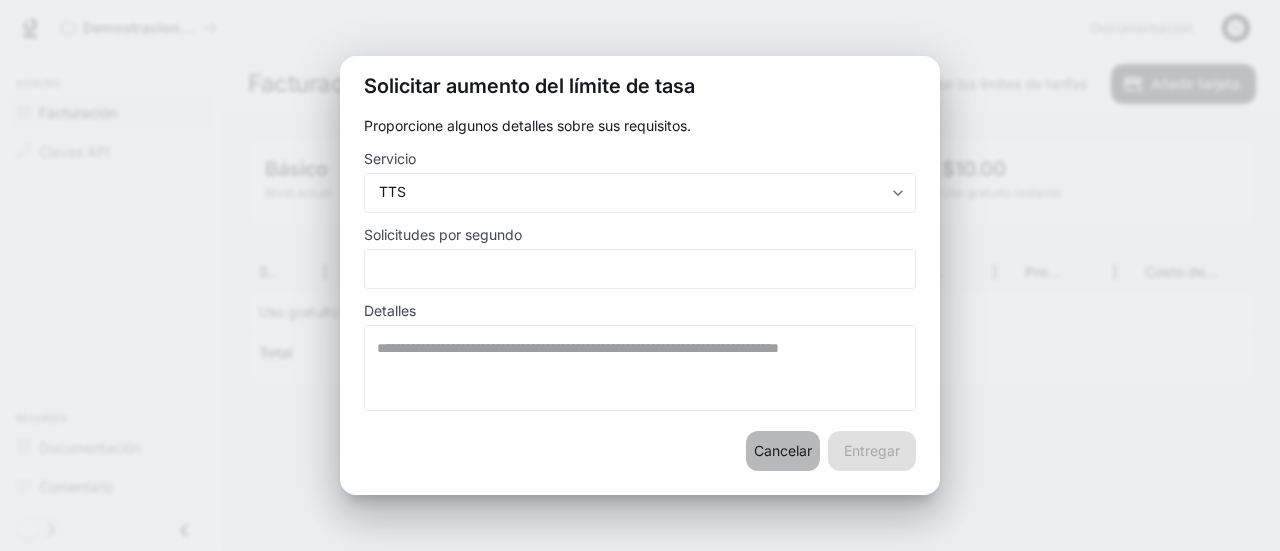 click on "Cancelar" at bounding box center (783, 450) 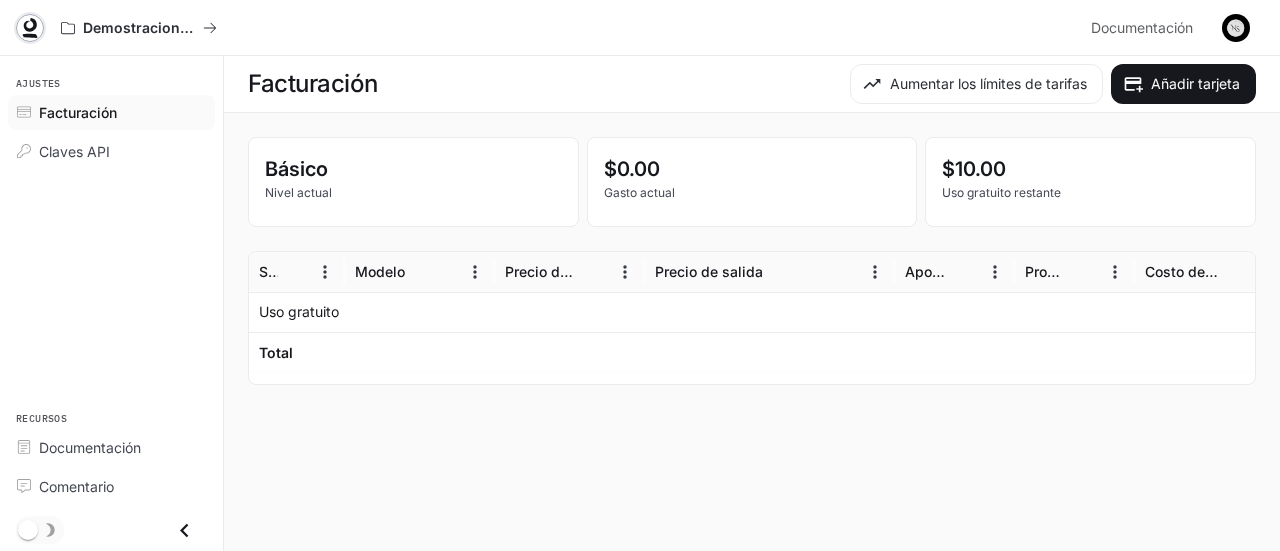click 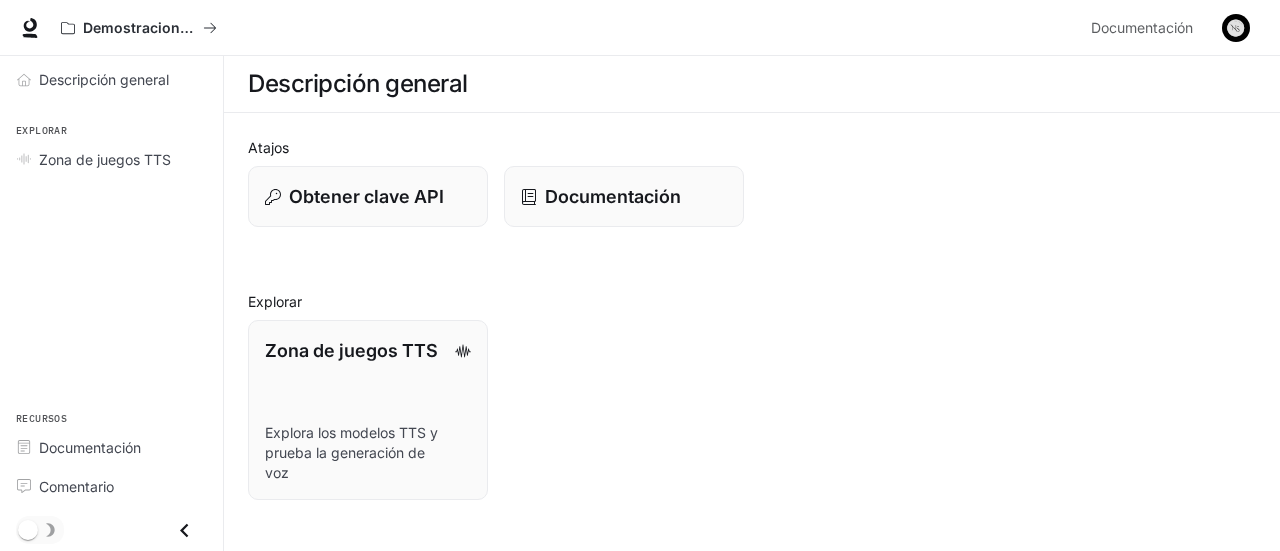 scroll, scrollTop: 0, scrollLeft: 0, axis: both 